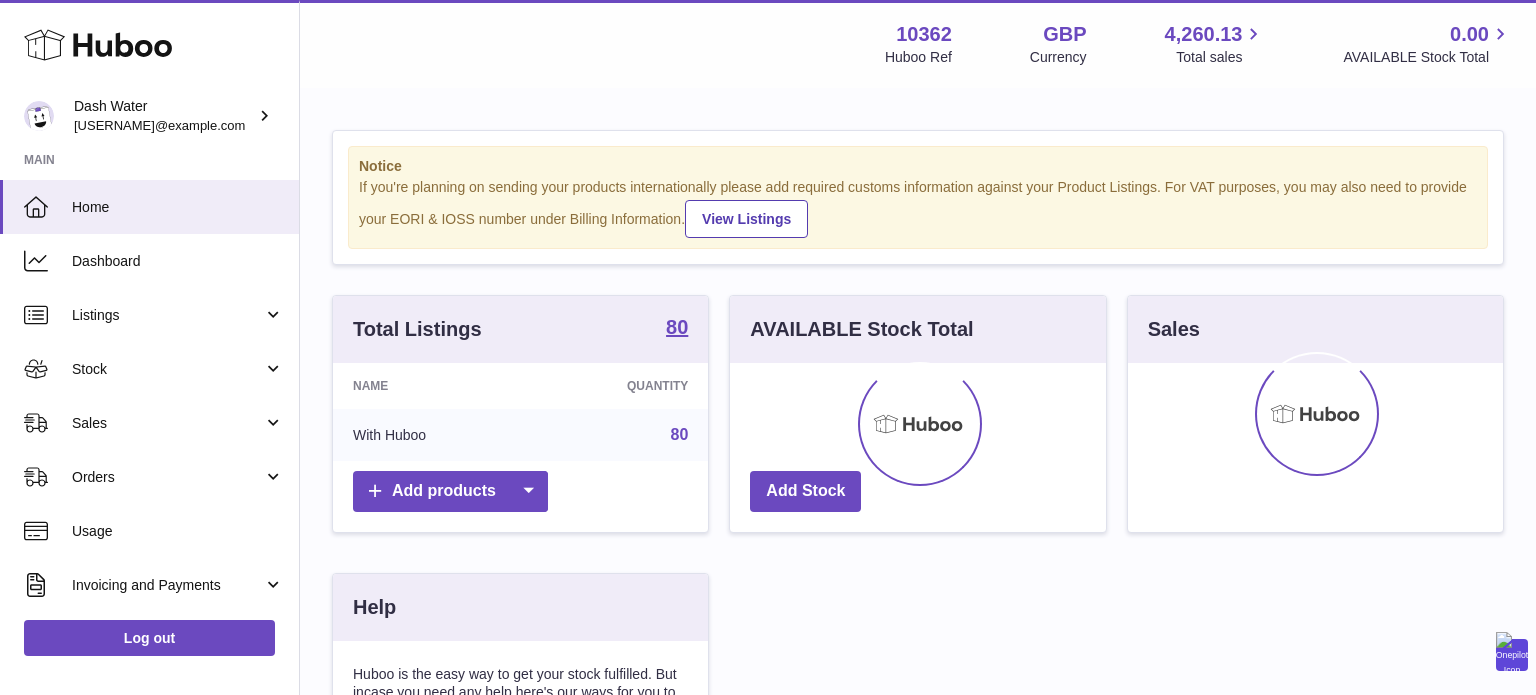 scroll, scrollTop: 0, scrollLeft: 0, axis: both 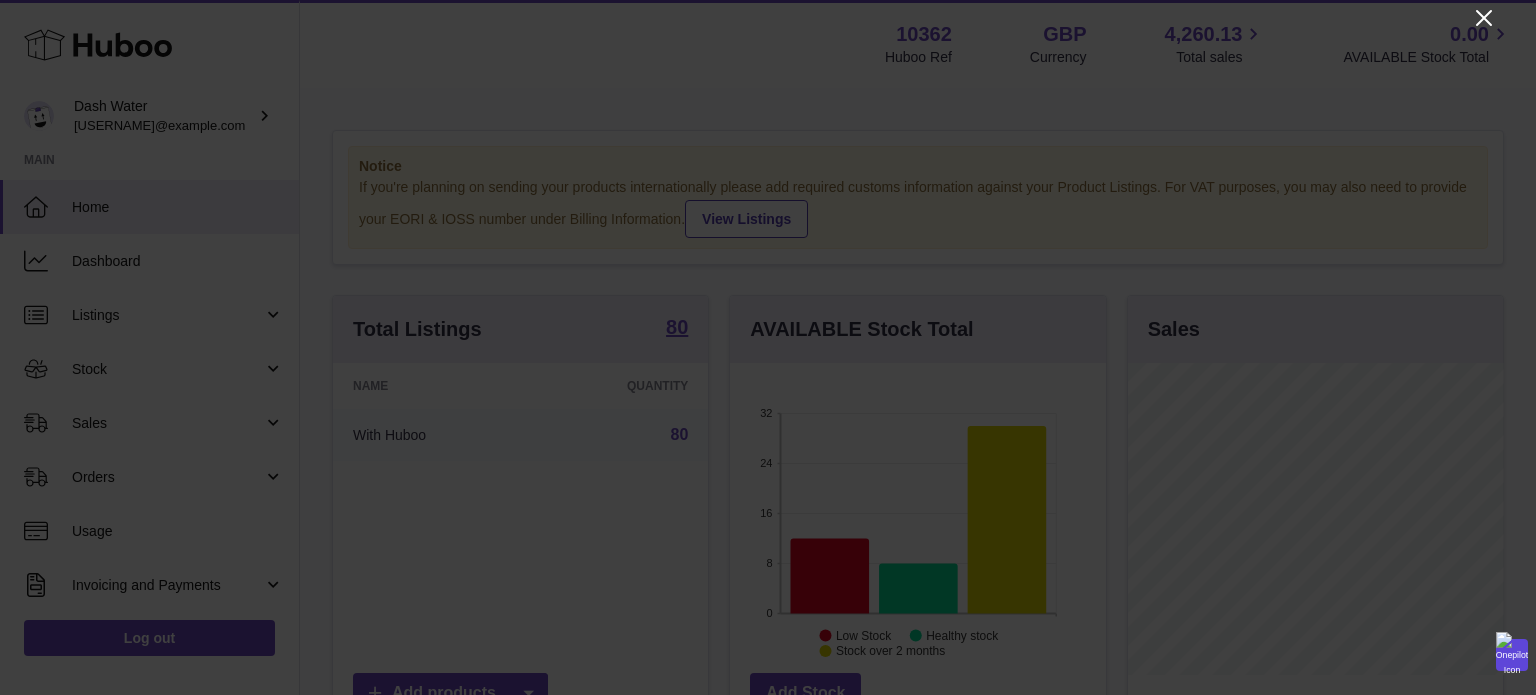 click 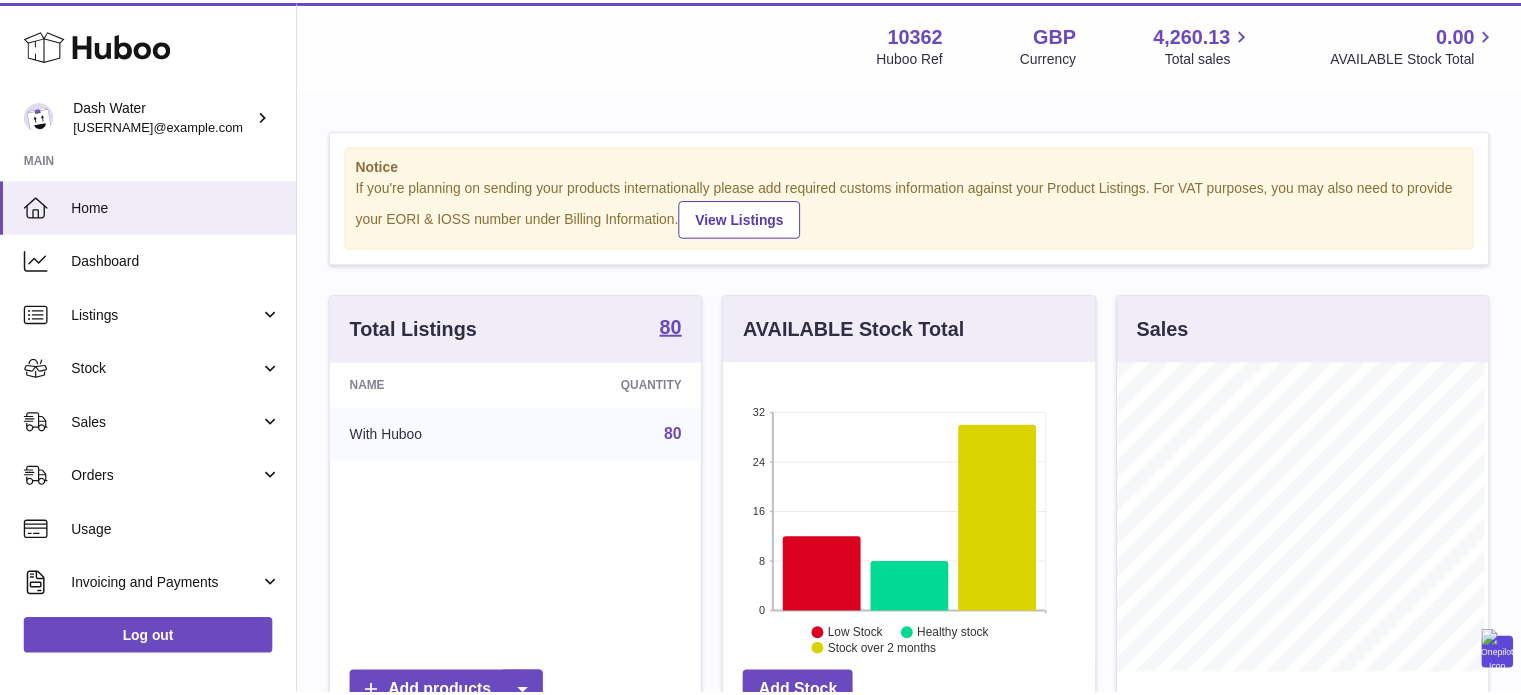 scroll, scrollTop: 312, scrollLeft: 371, axis: both 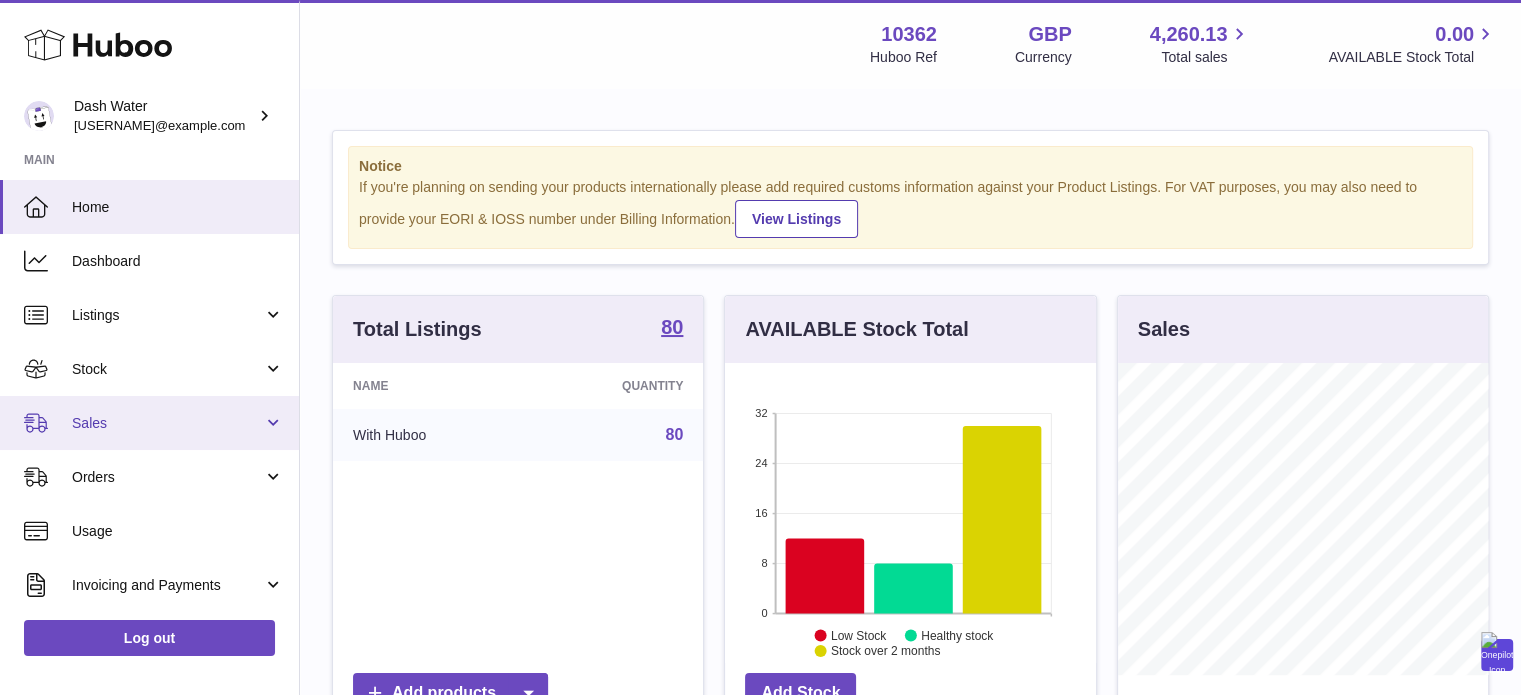 click on "Sales" at bounding box center [167, 423] 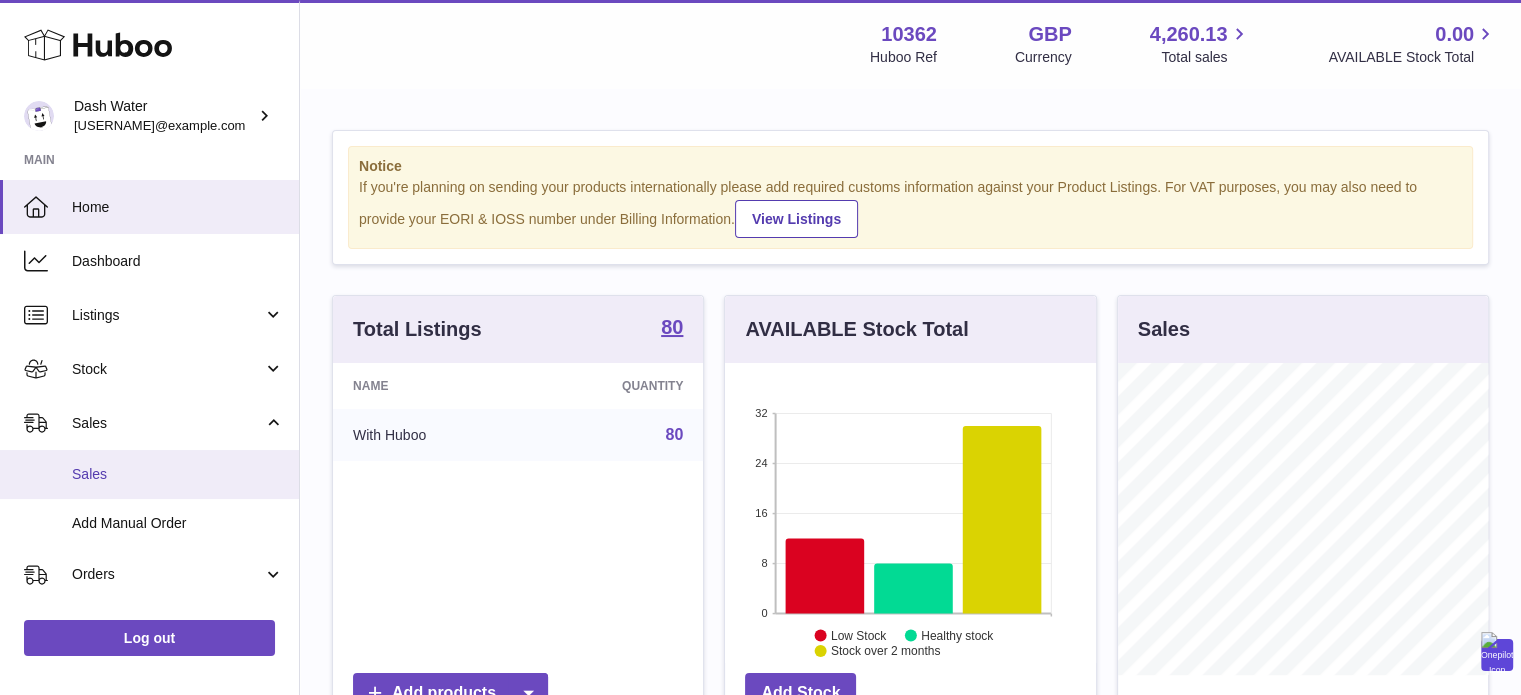 click on "Sales" at bounding box center (178, 474) 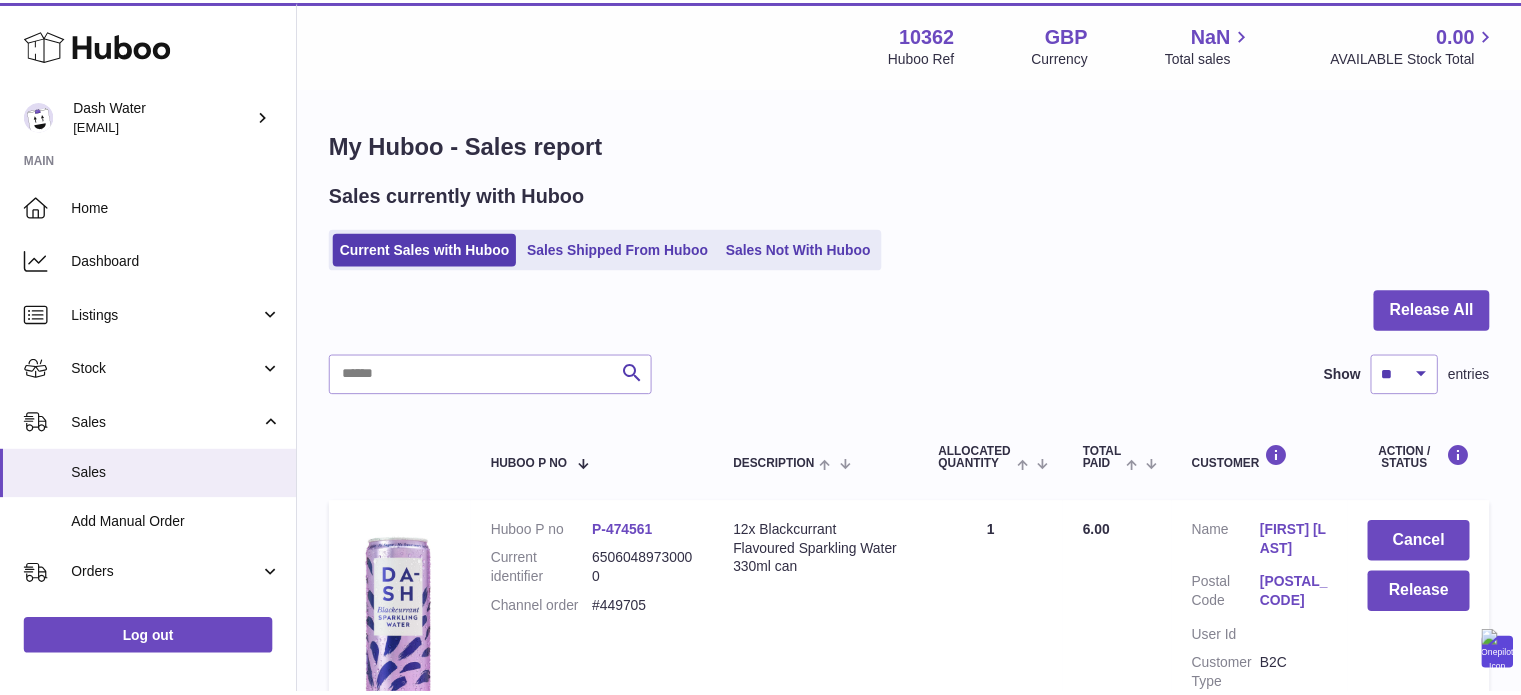 scroll, scrollTop: 0, scrollLeft: 0, axis: both 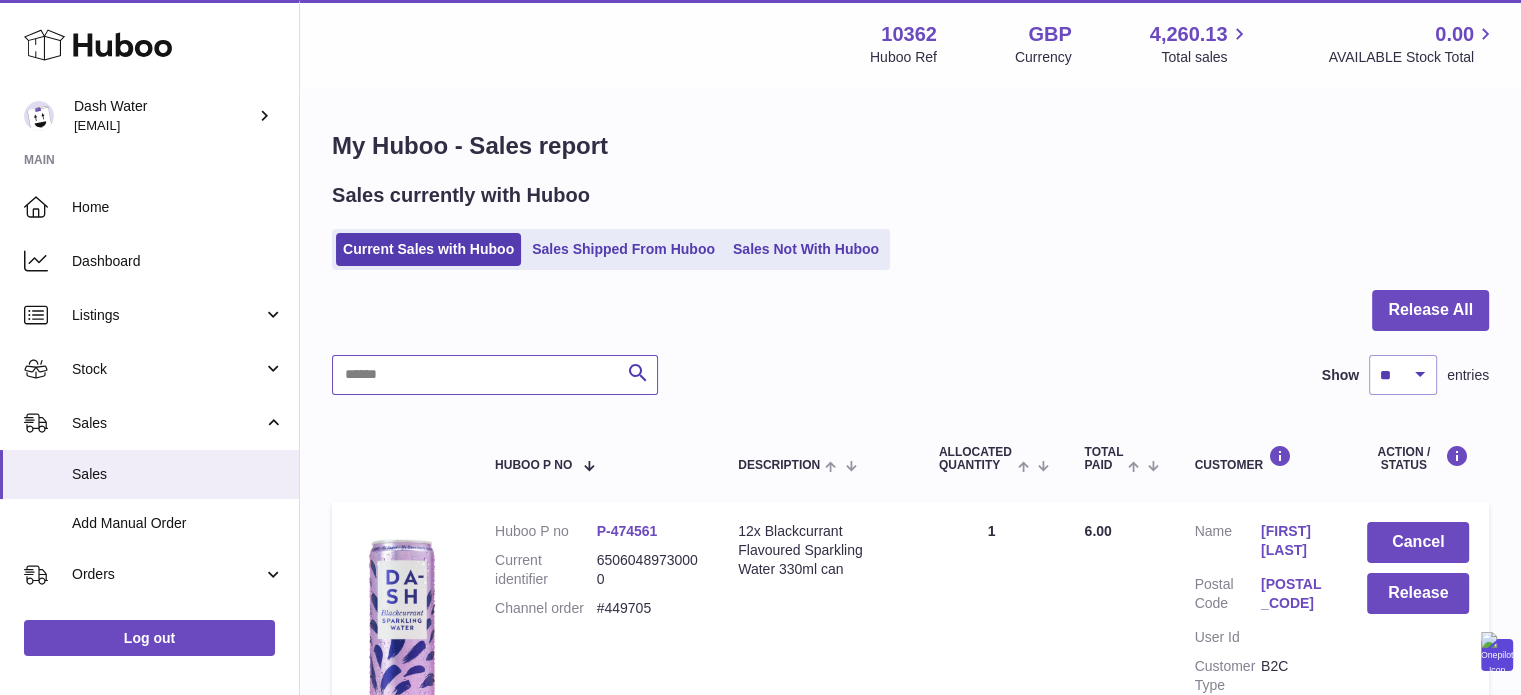 click at bounding box center [495, 375] 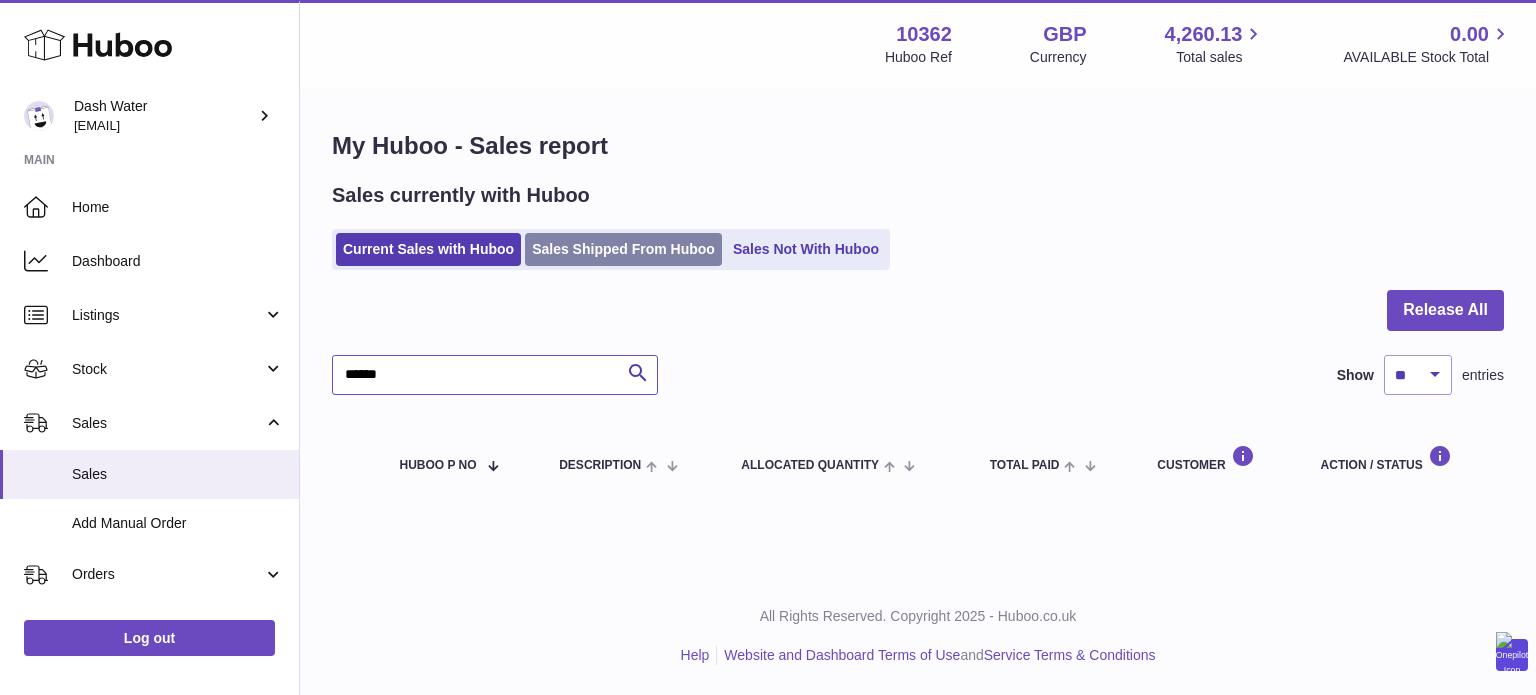 type on "******" 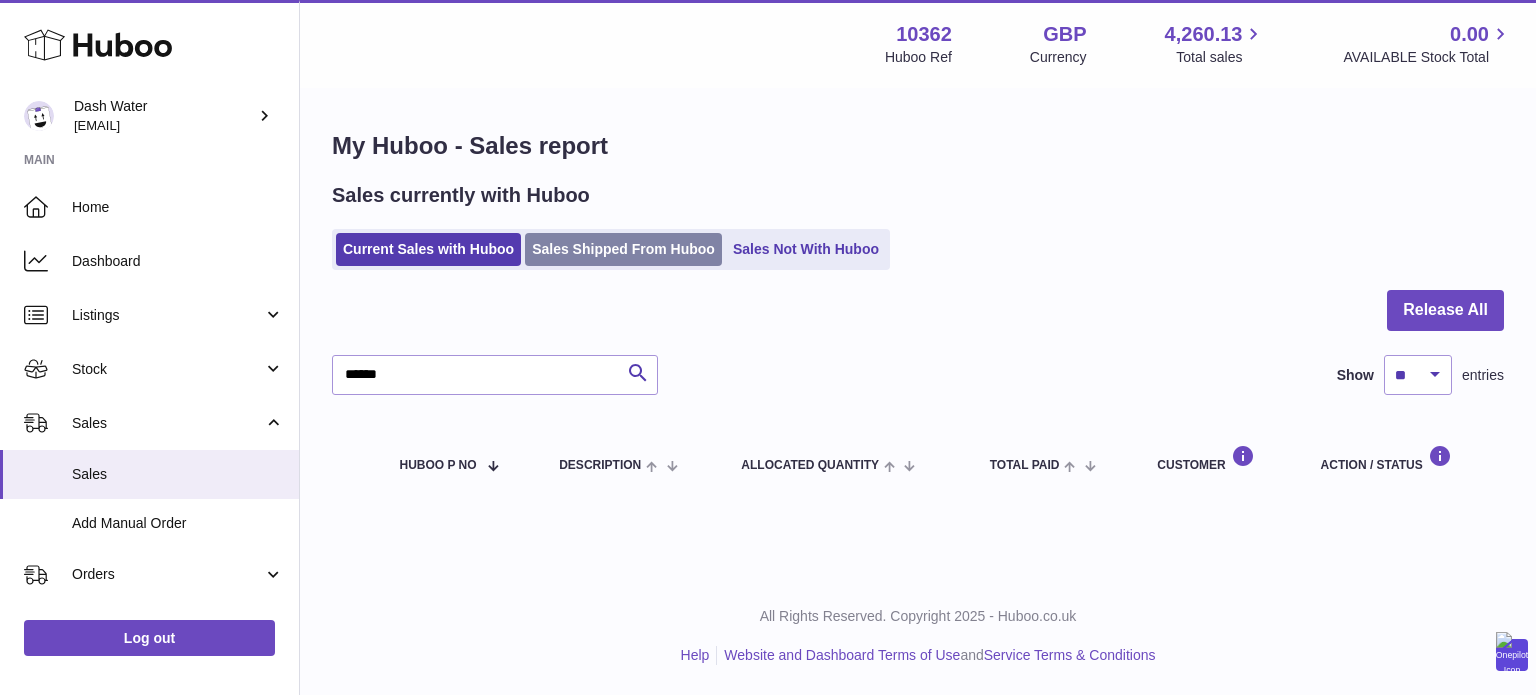 click on "Sales Shipped From Huboo" at bounding box center (623, 249) 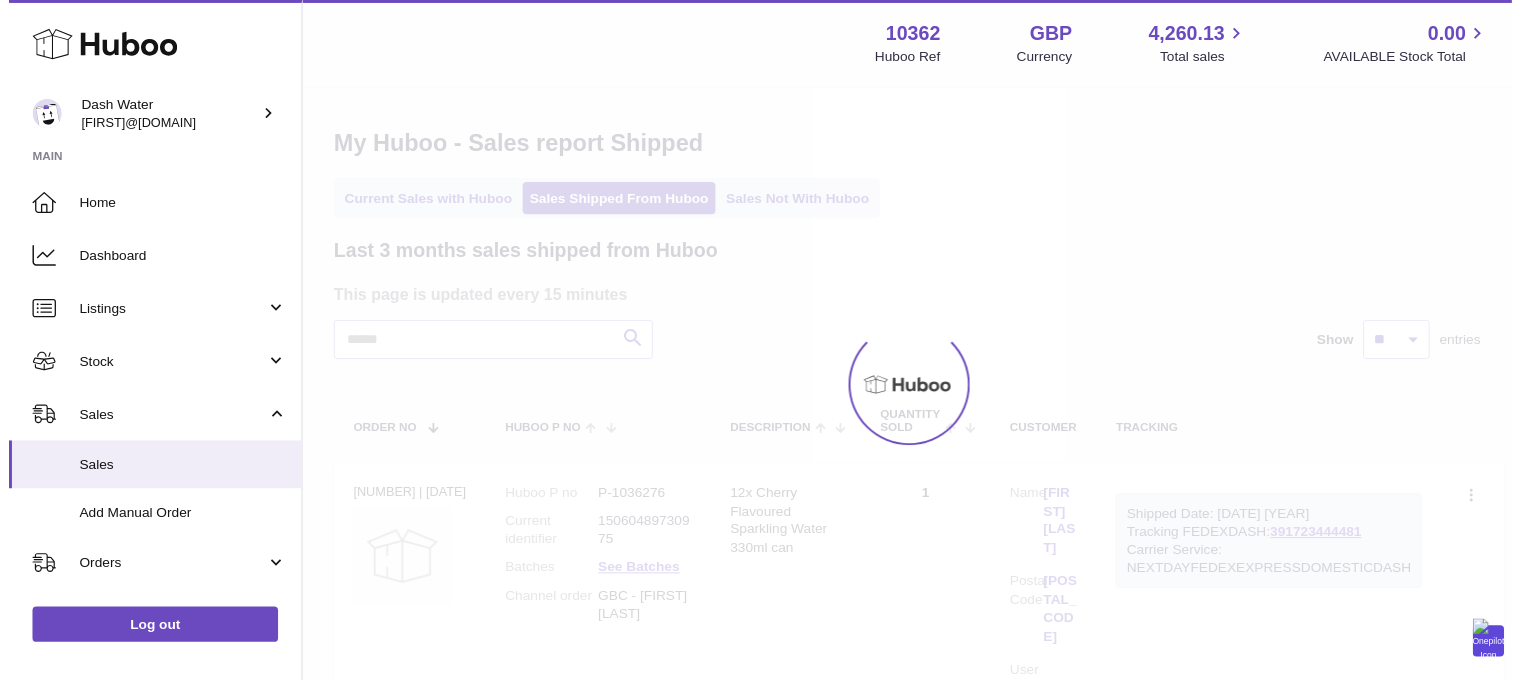 scroll, scrollTop: 0, scrollLeft: 0, axis: both 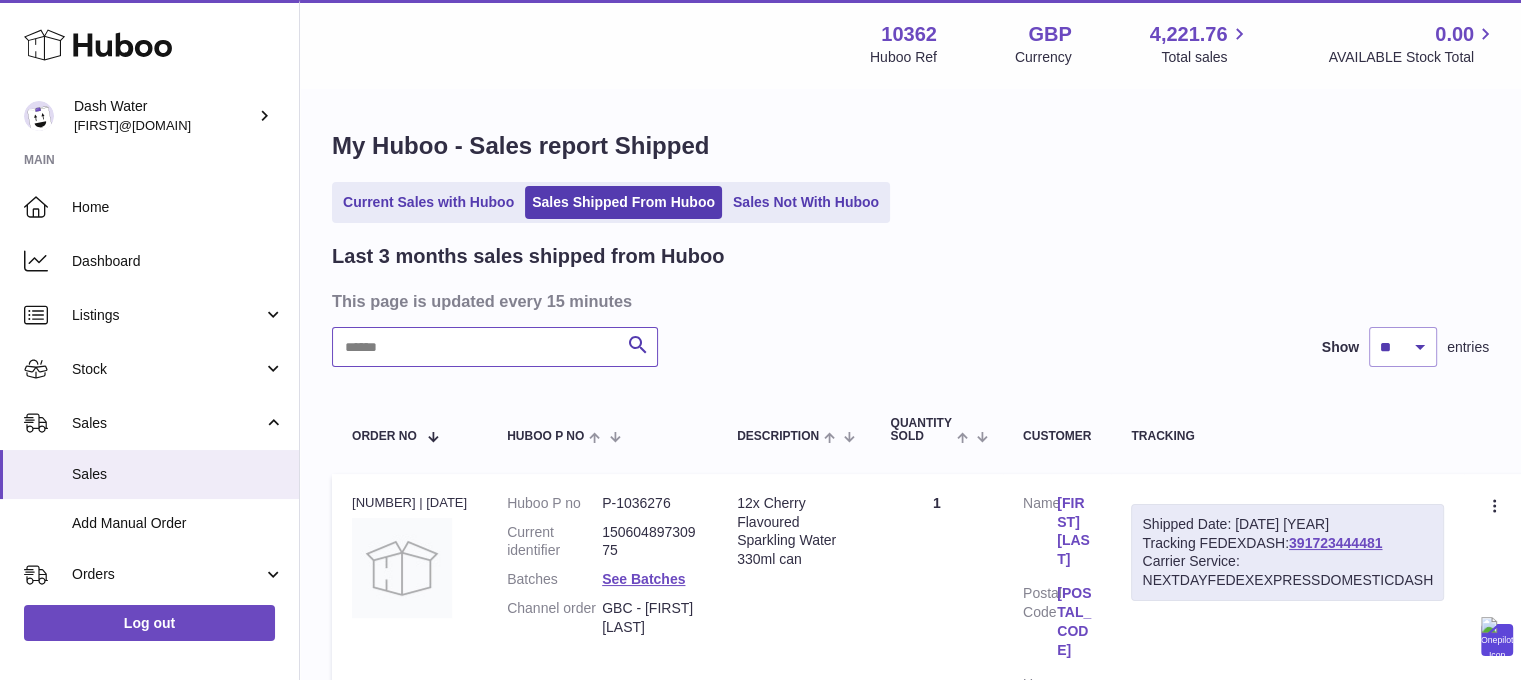 click at bounding box center (495, 347) 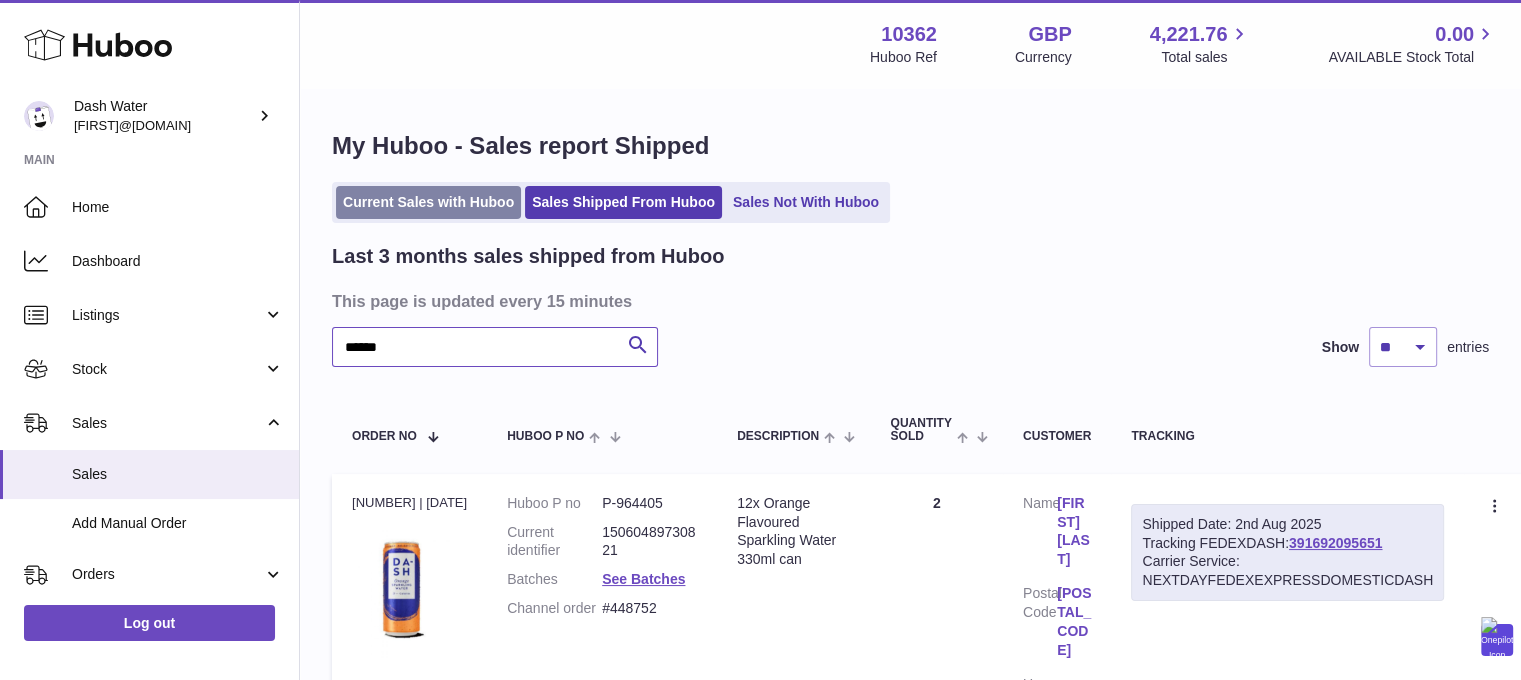 type on "******" 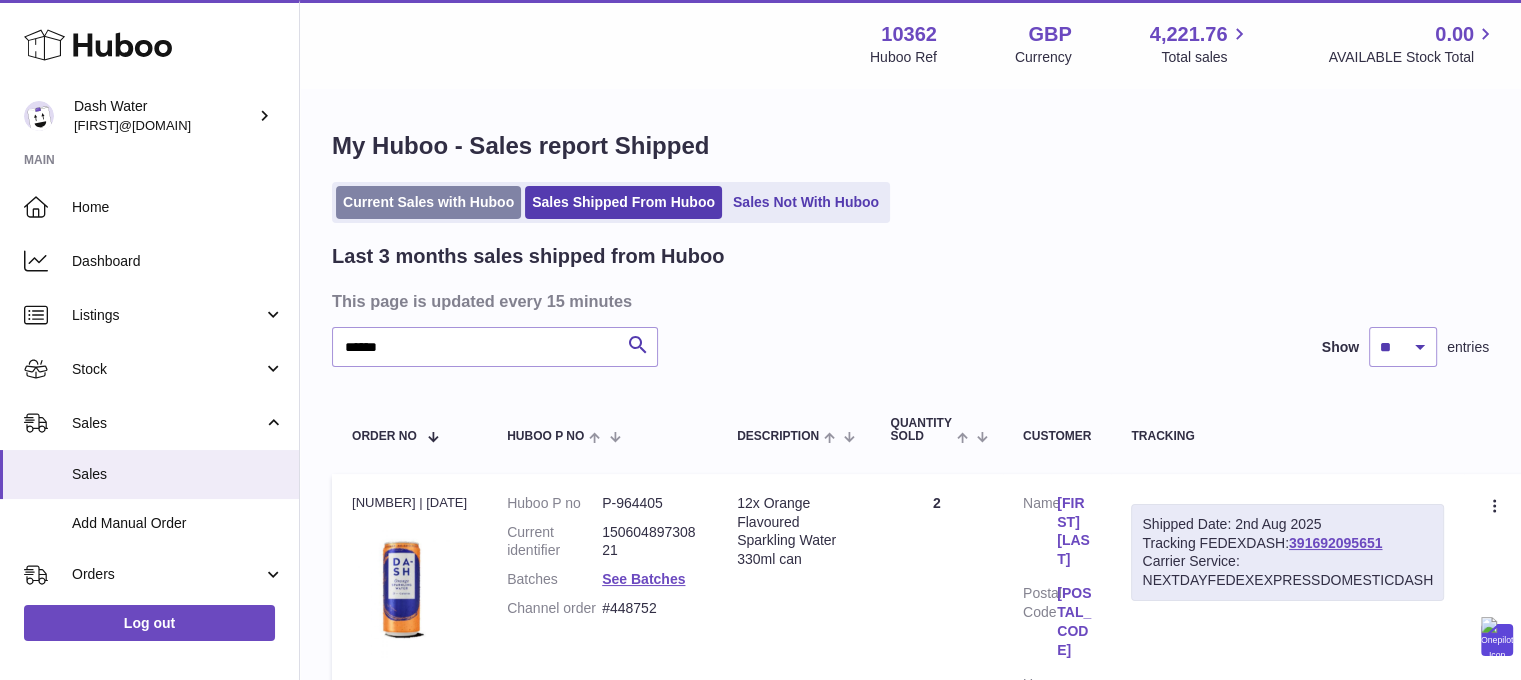 click on "Current Sales with Huboo" at bounding box center [428, 202] 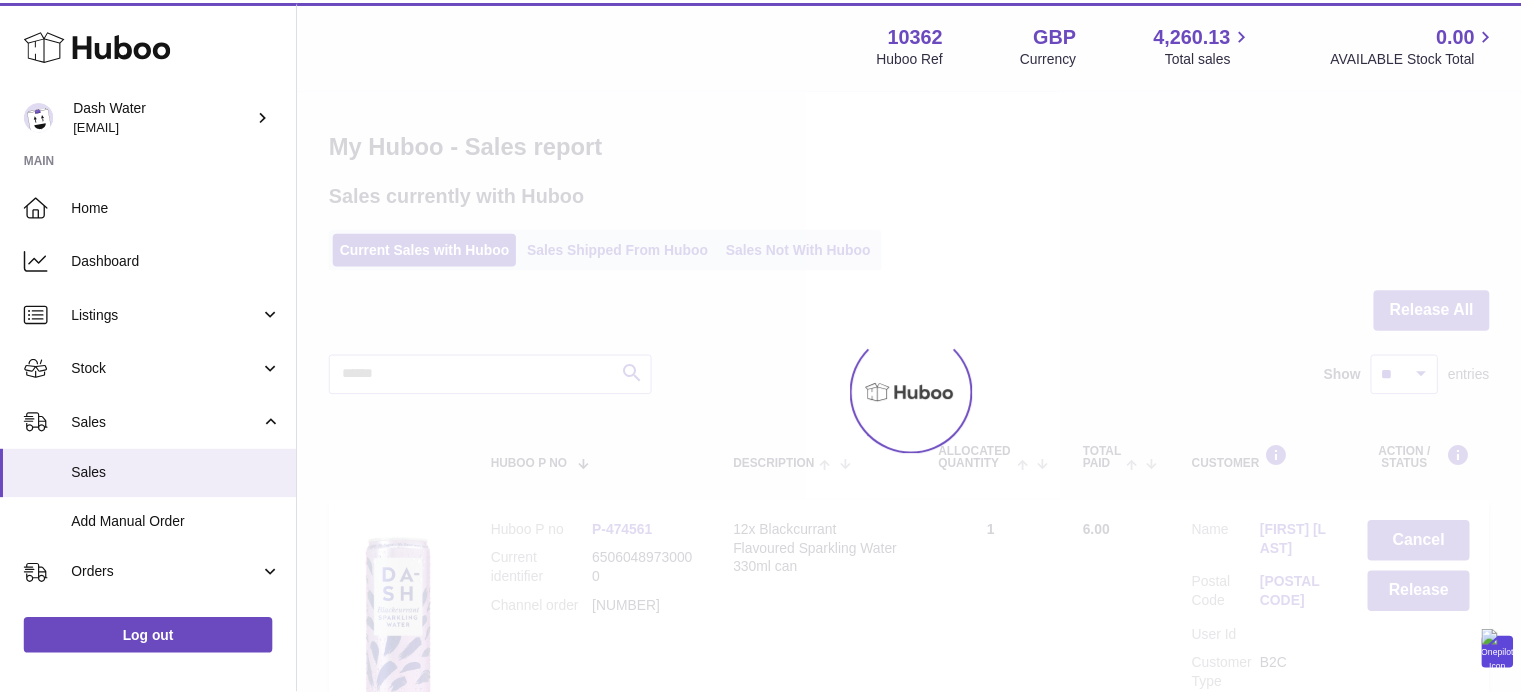 scroll, scrollTop: 0, scrollLeft: 0, axis: both 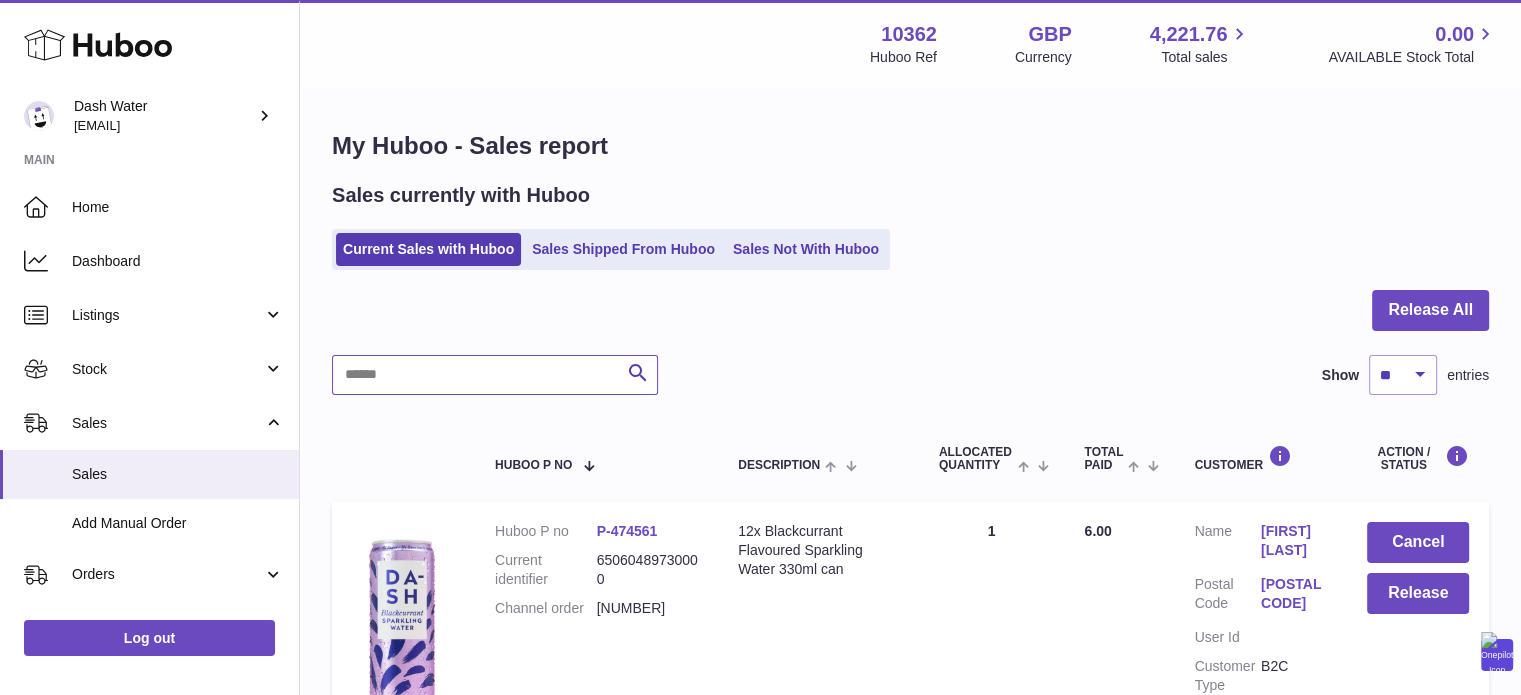 click at bounding box center (495, 375) 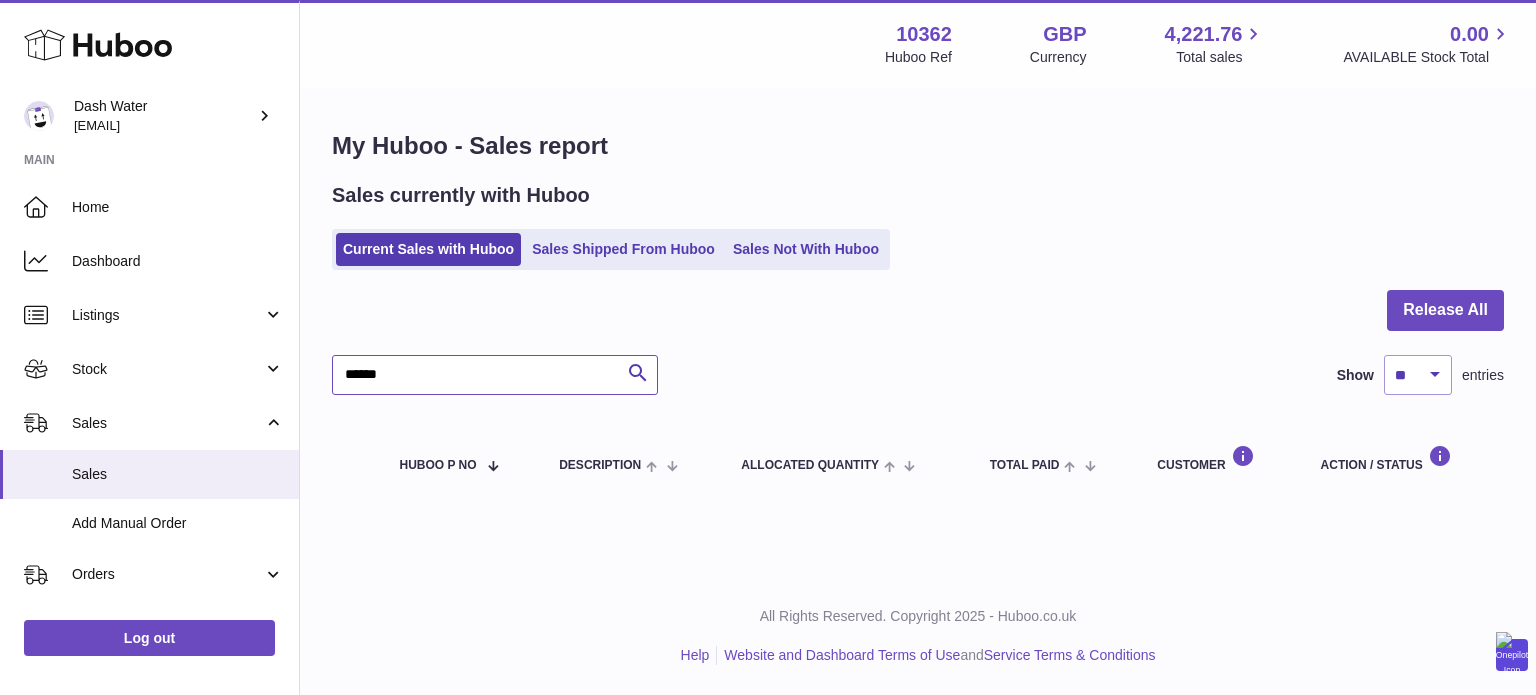 click on "******" at bounding box center [495, 375] 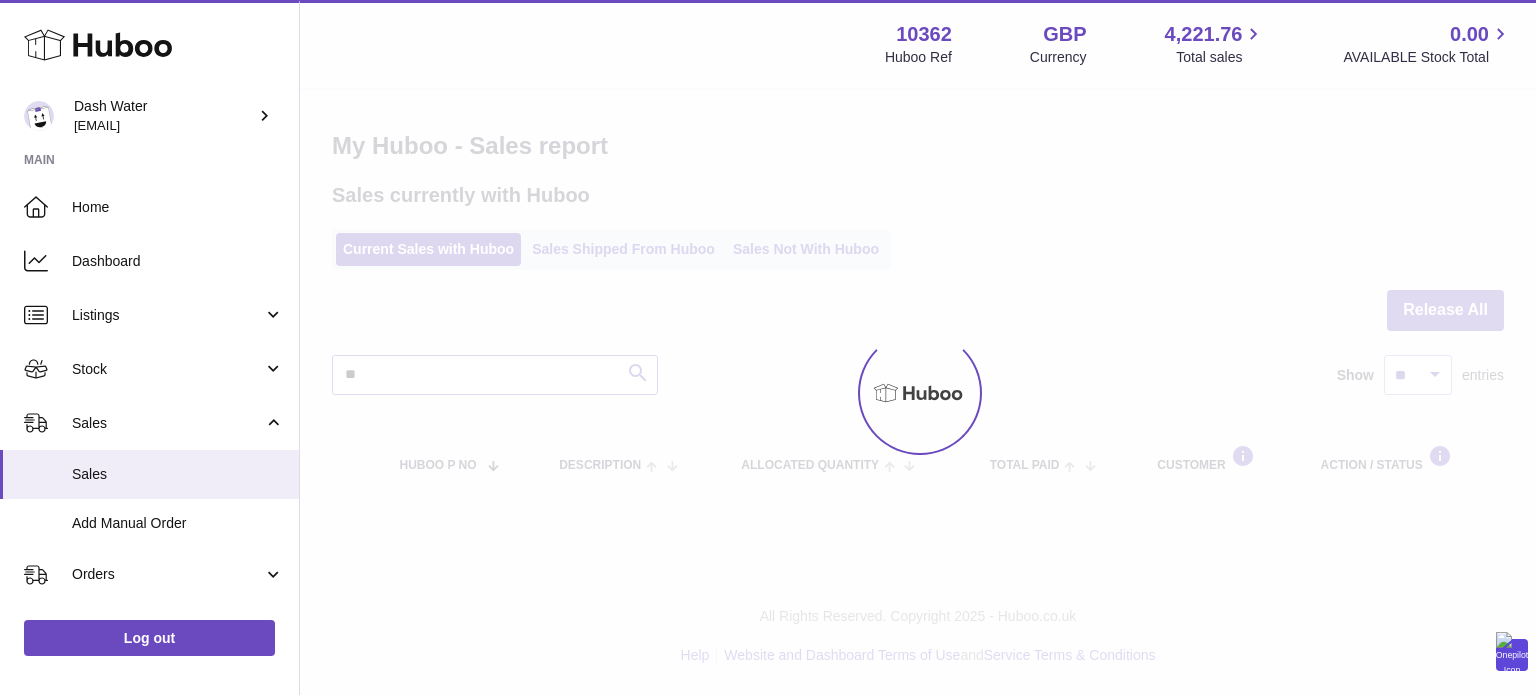 type on "*" 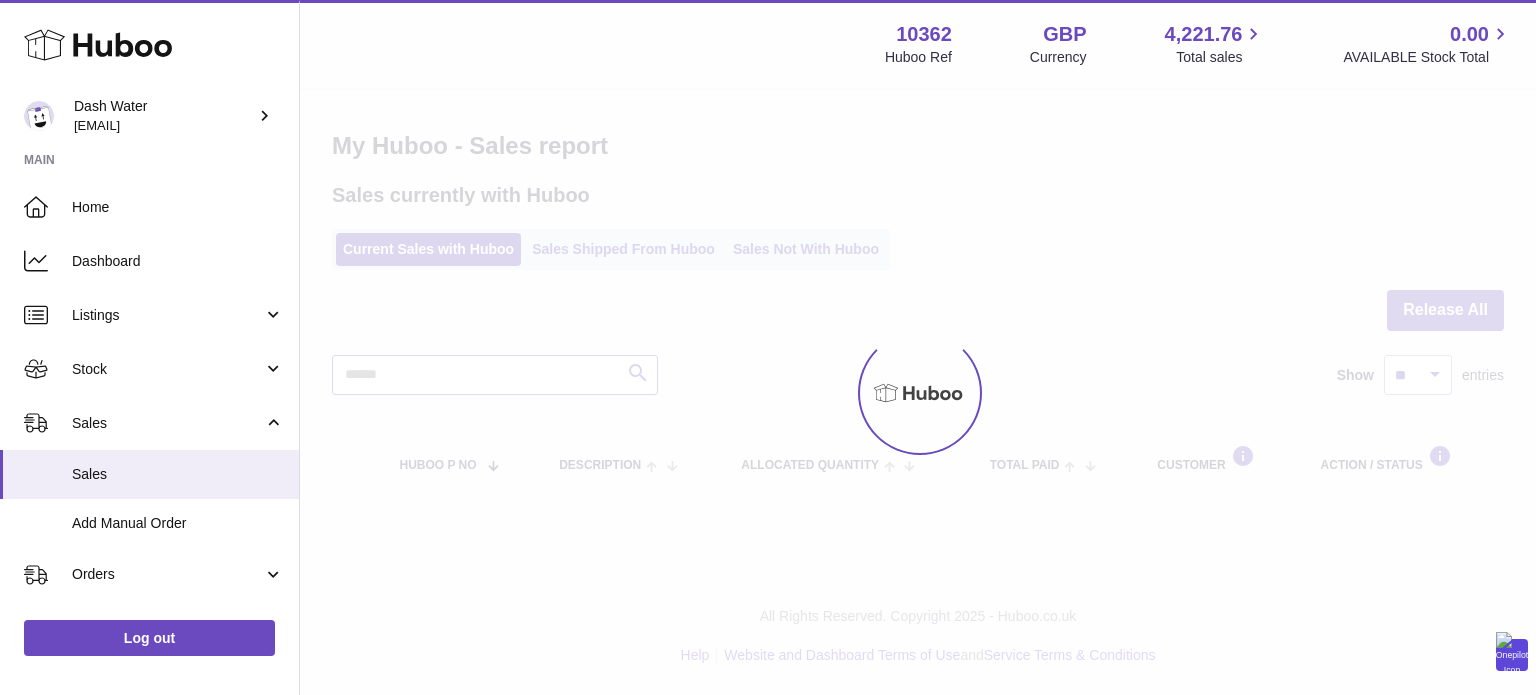 type on "******" 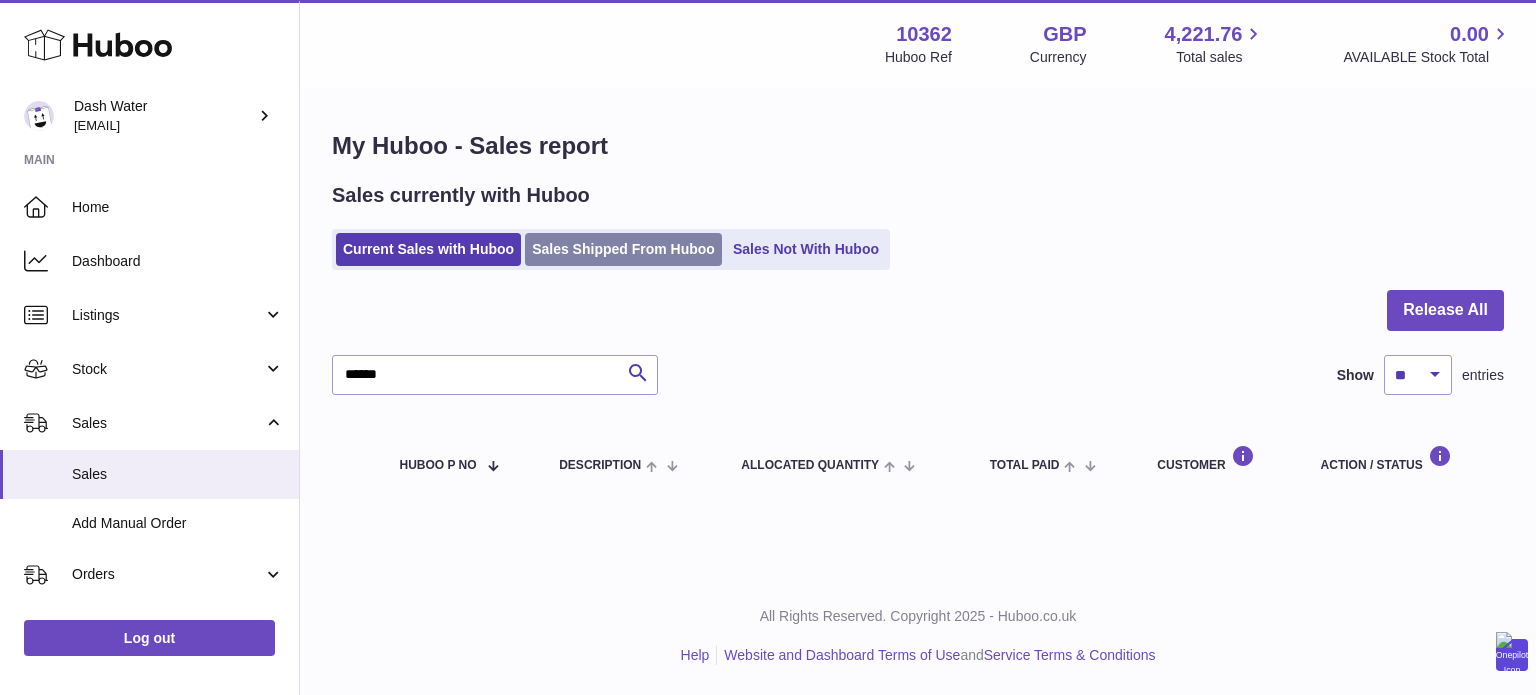 click on "Sales Shipped From Huboo" at bounding box center (623, 249) 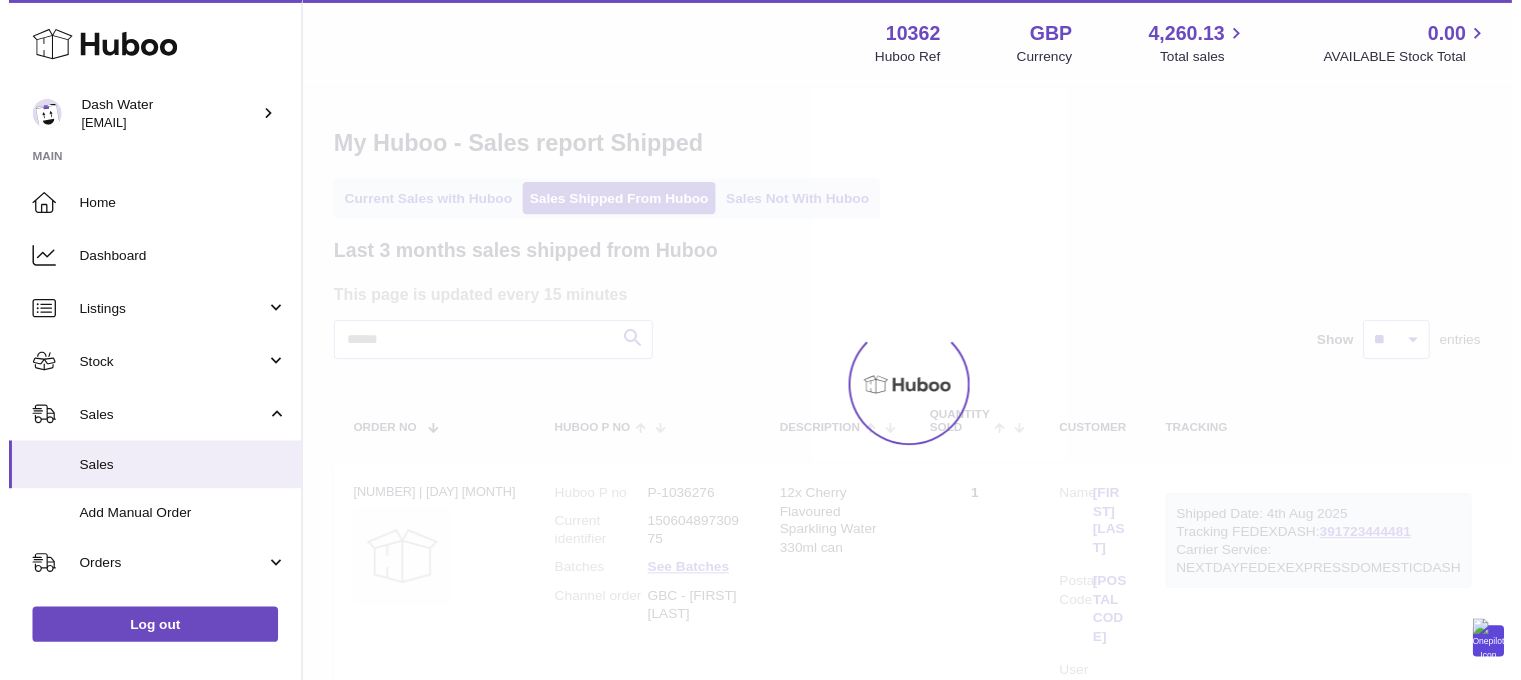 scroll, scrollTop: 0, scrollLeft: 0, axis: both 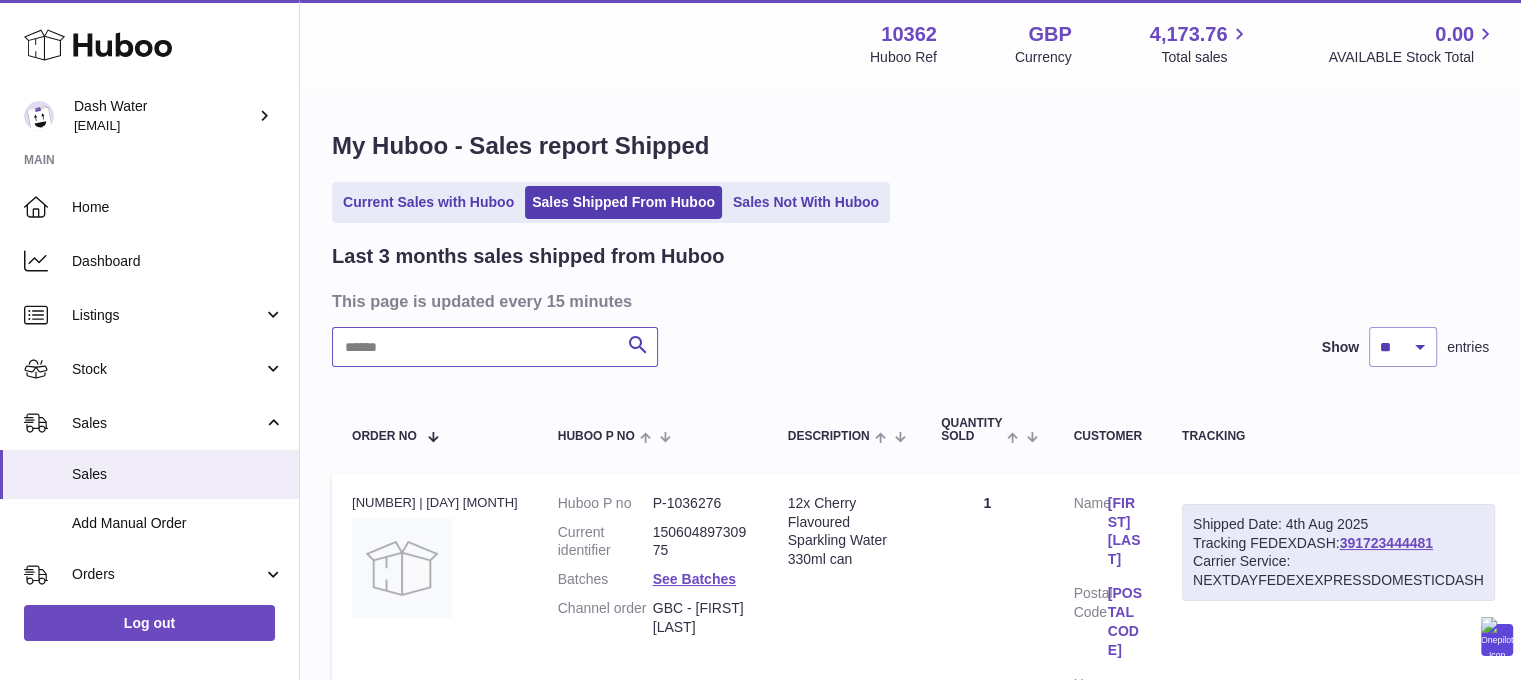 click at bounding box center (495, 347) 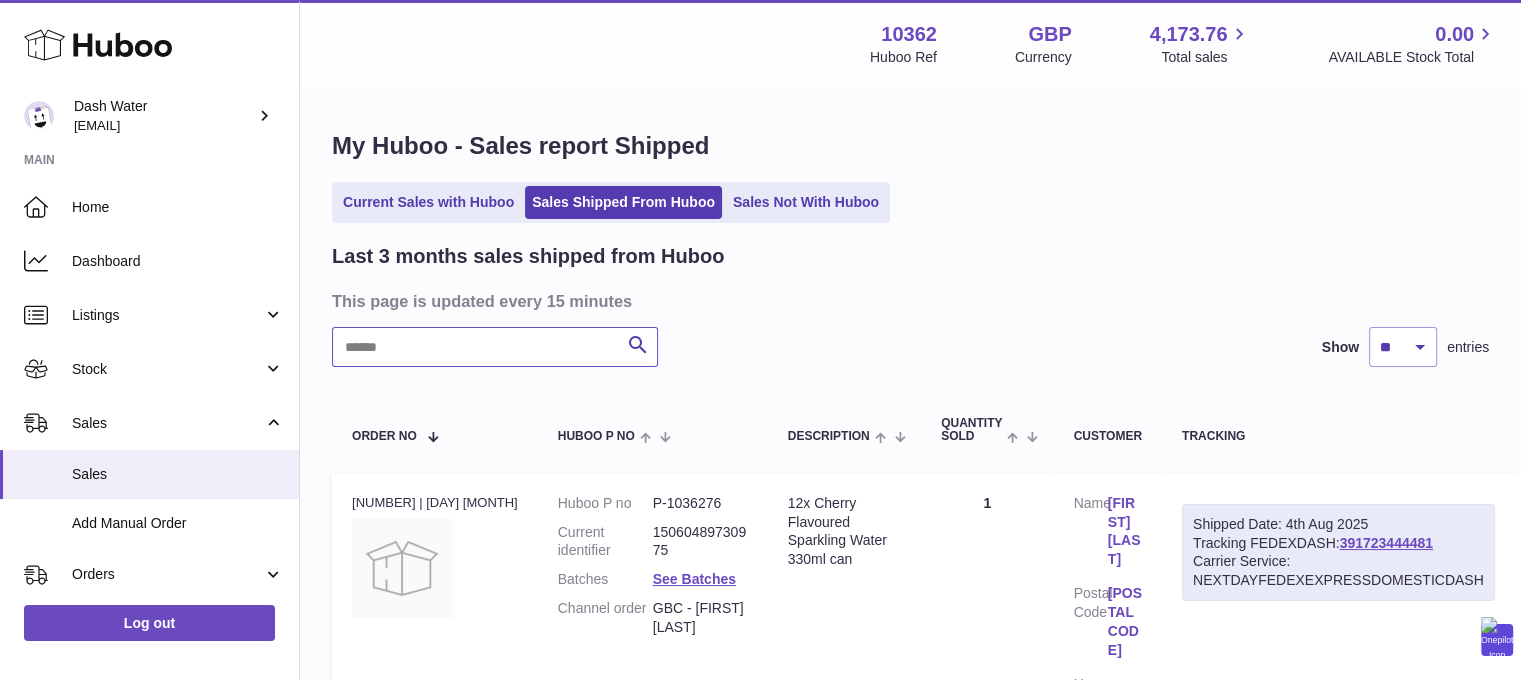 paste on "******" 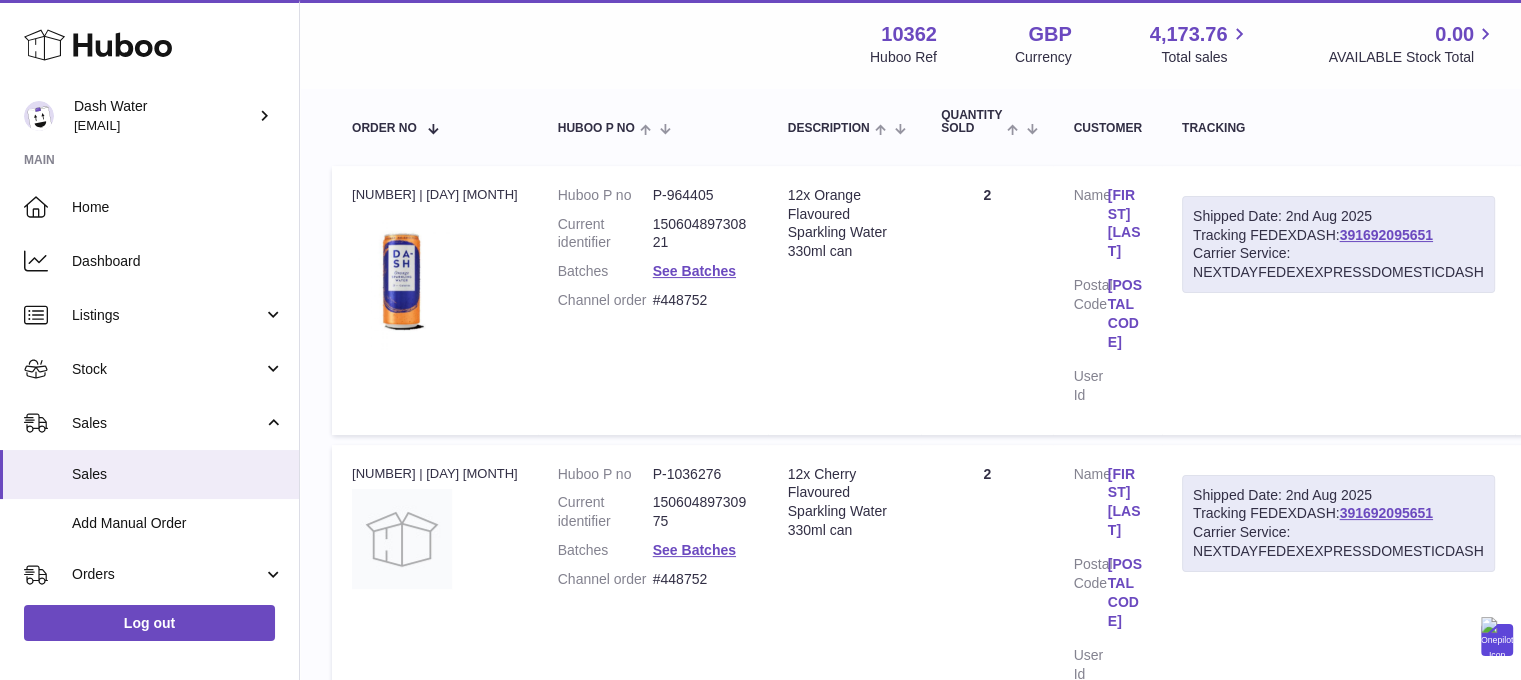 scroll, scrollTop: 308, scrollLeft: 0, axis: vertical 